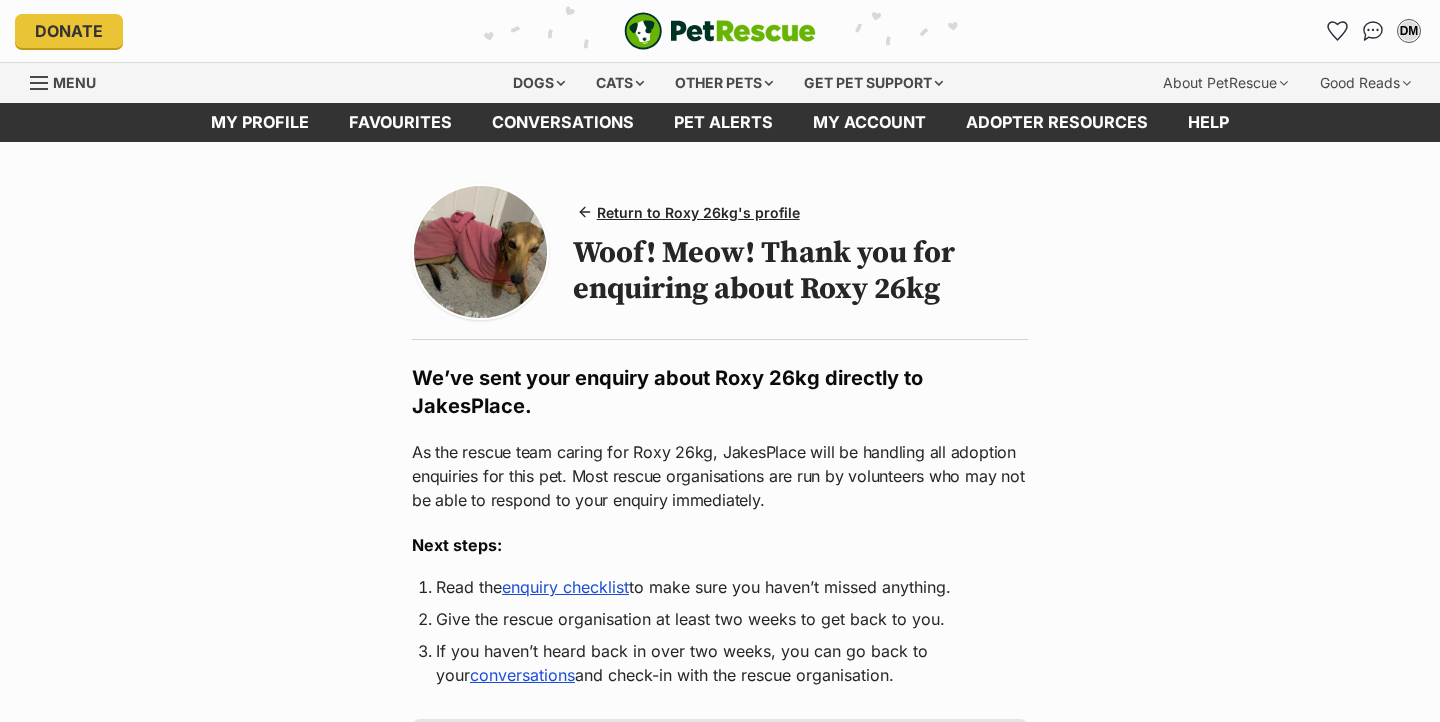 scroll, scrollTop: 0, scrollLeft: 0, axis: both 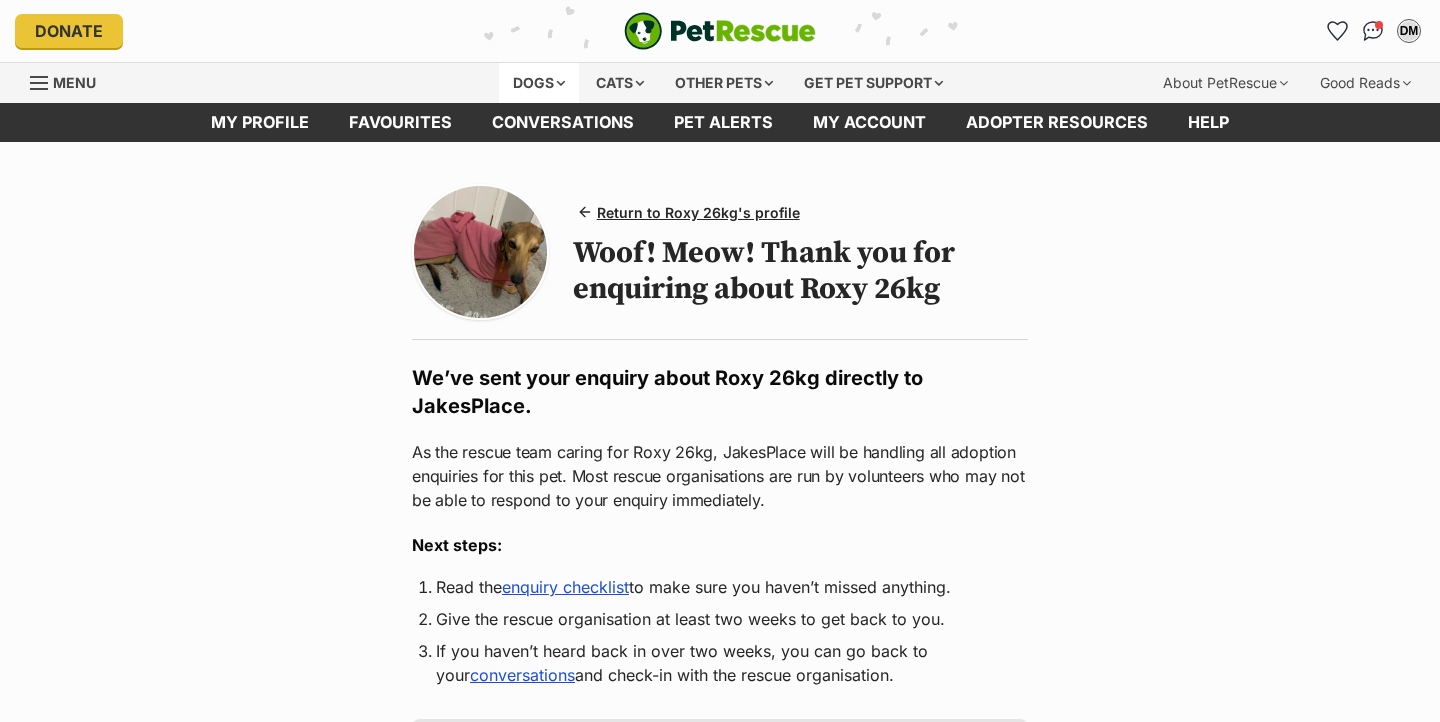 click on "Dogs" at bounding box center [539, 83] 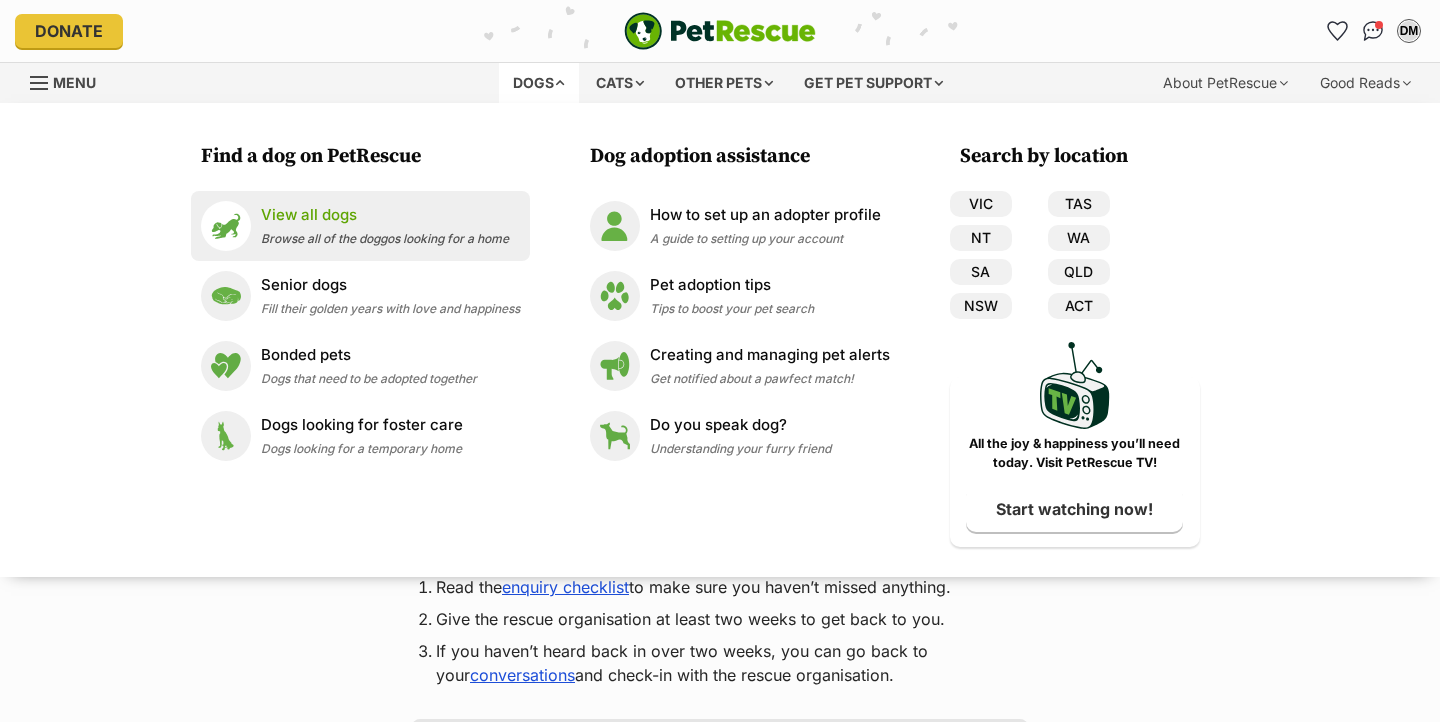 click on "View all dogs" at bounding box center (385, 215) 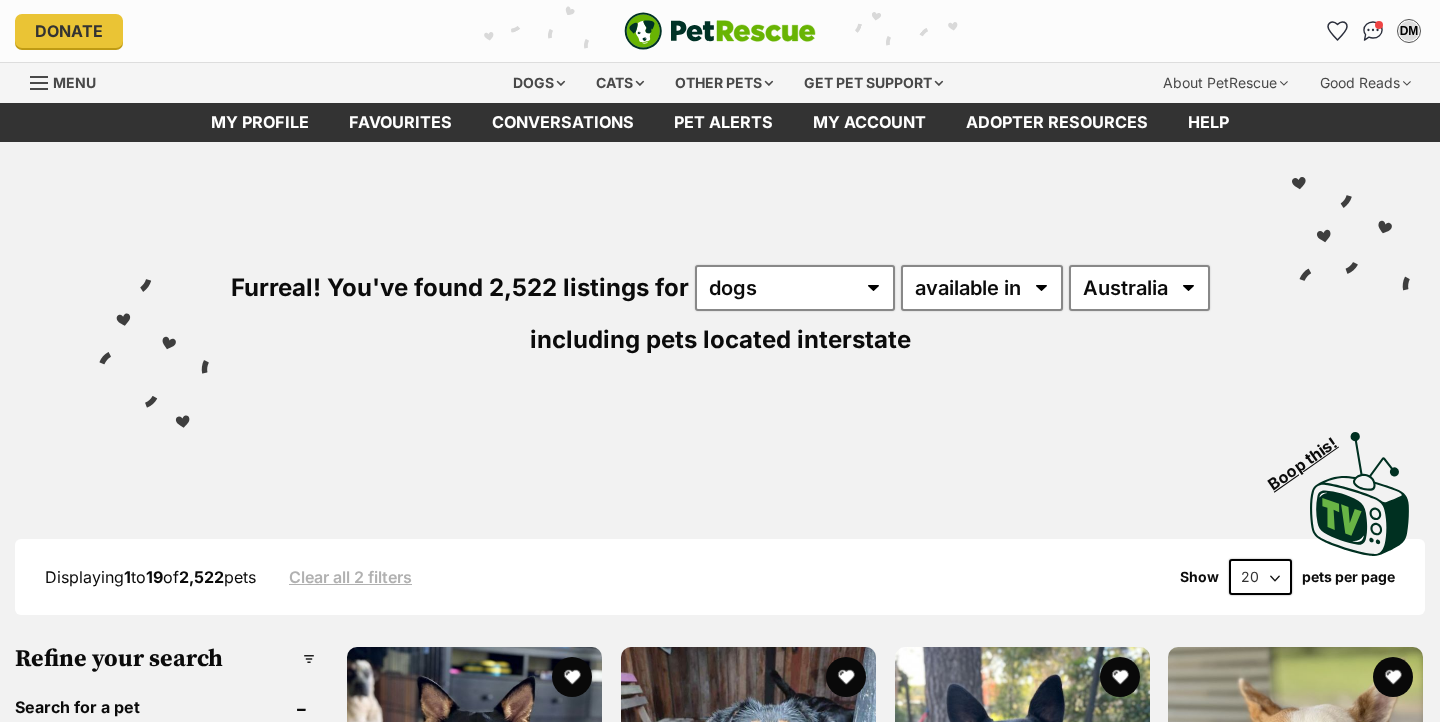 scroll, scrollTop: 0, scrollLeft: 0, axis: both 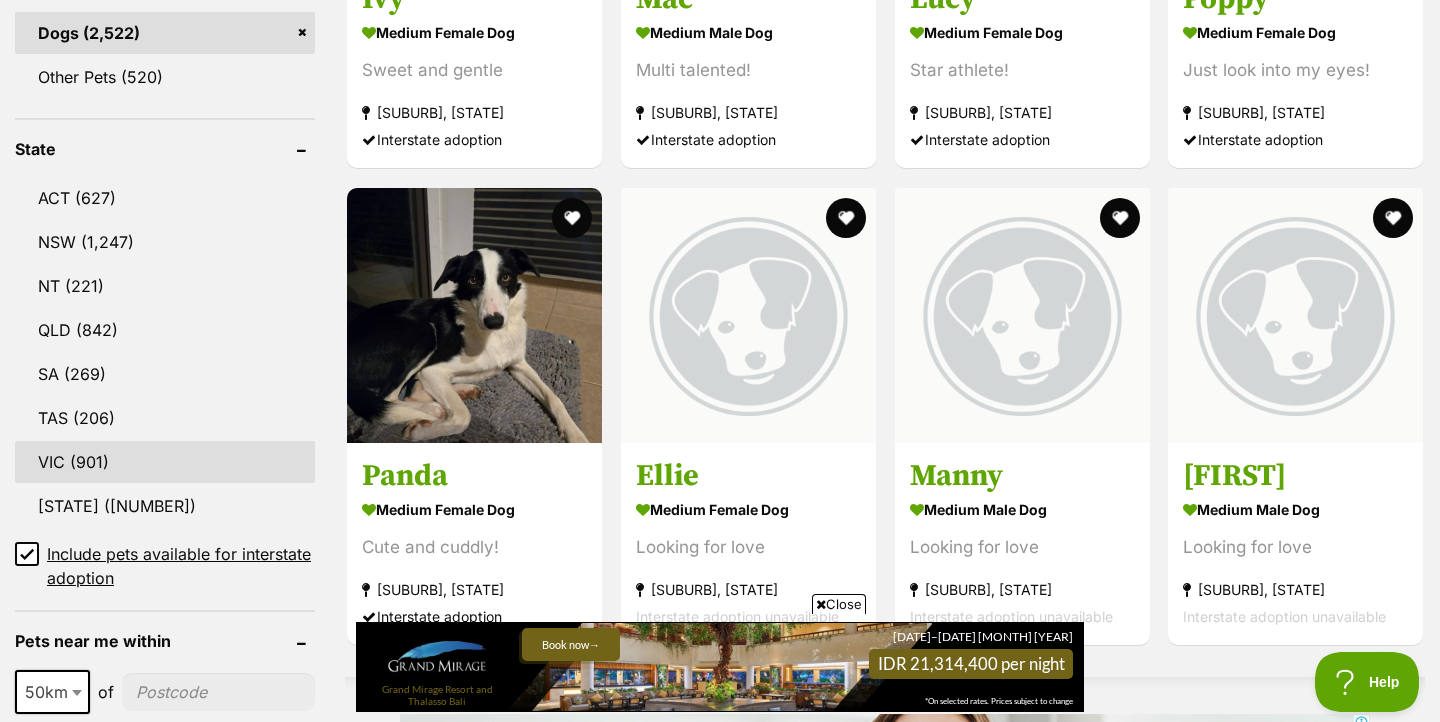 click on "VIC (901)" at bounding box center (165, 462) 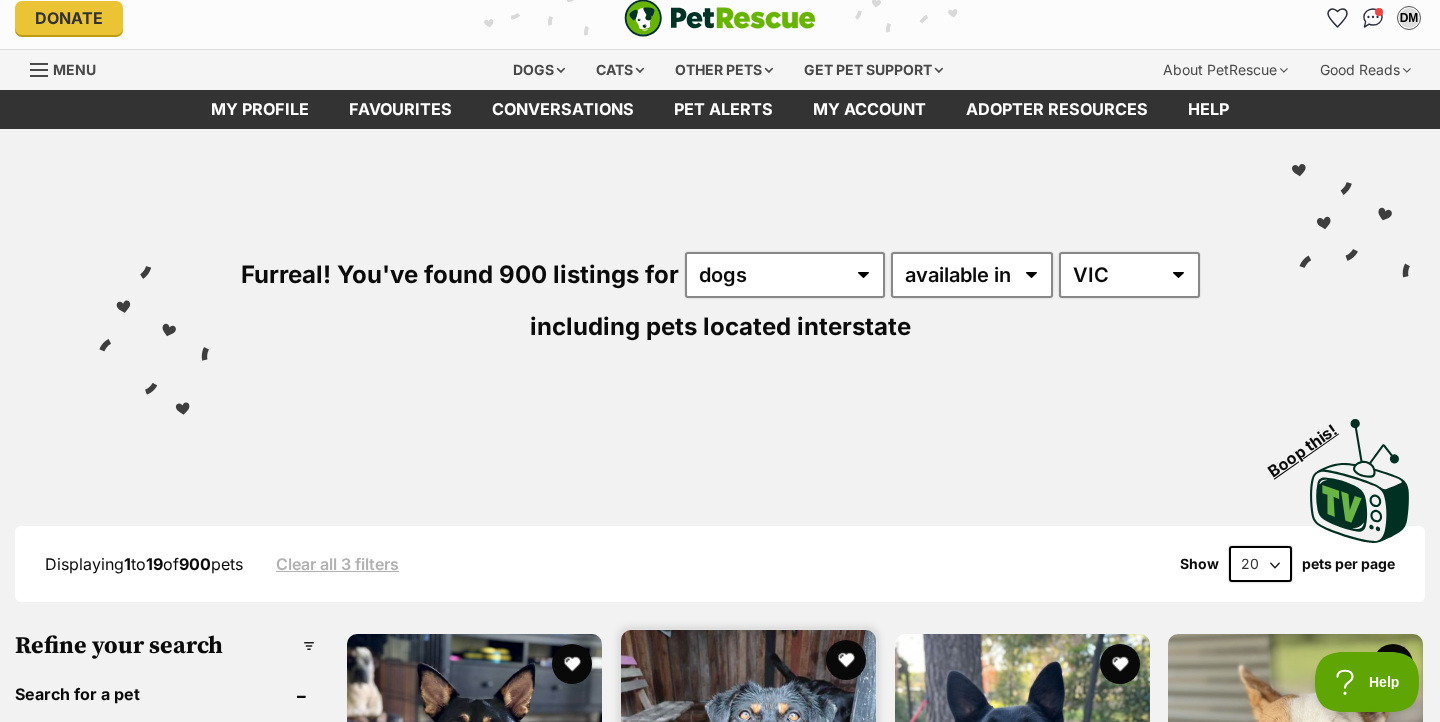 scroll, scrollTop: 0, scrollLeft: 0, axis: both 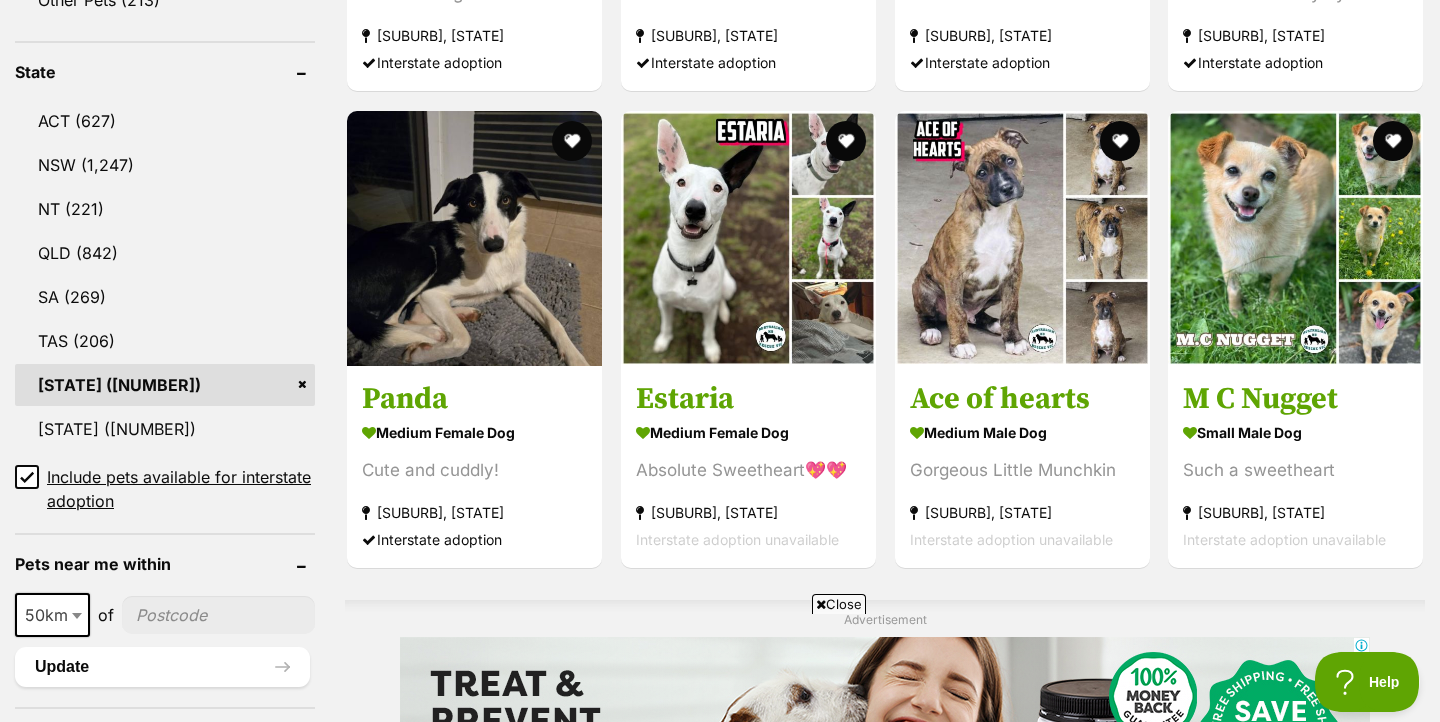 click 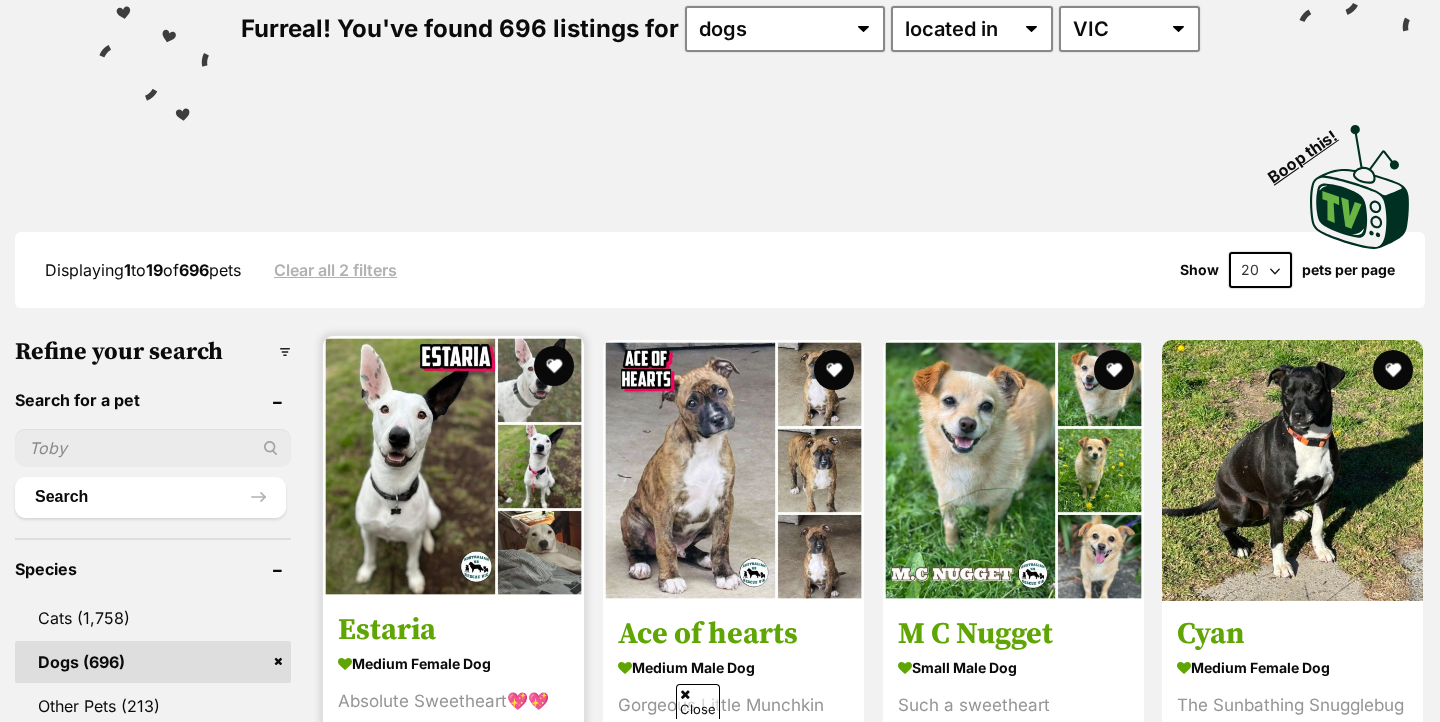 scroll, scrollTop: 259, scrollLeft: 0, axis: vertical 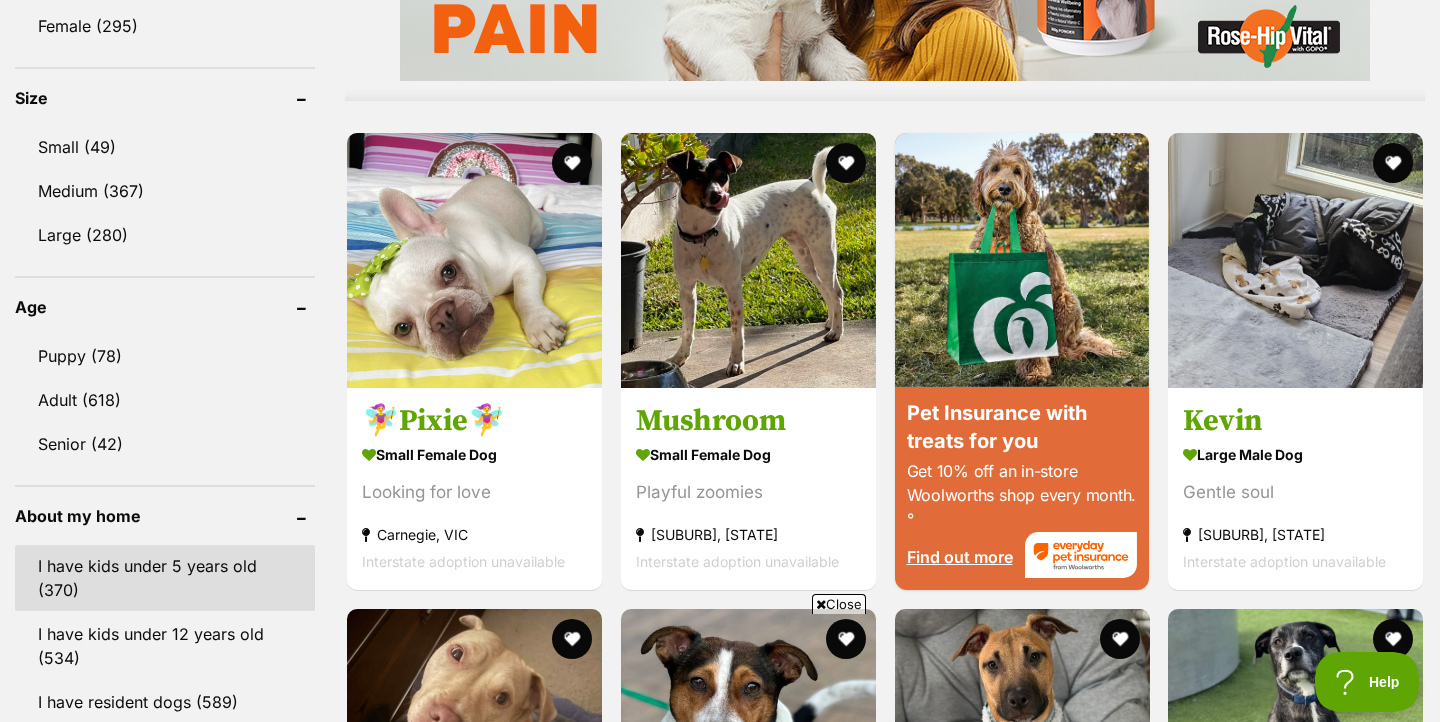 click on "I have kids under 5 years old (370)" at bounding box center (165, 578) 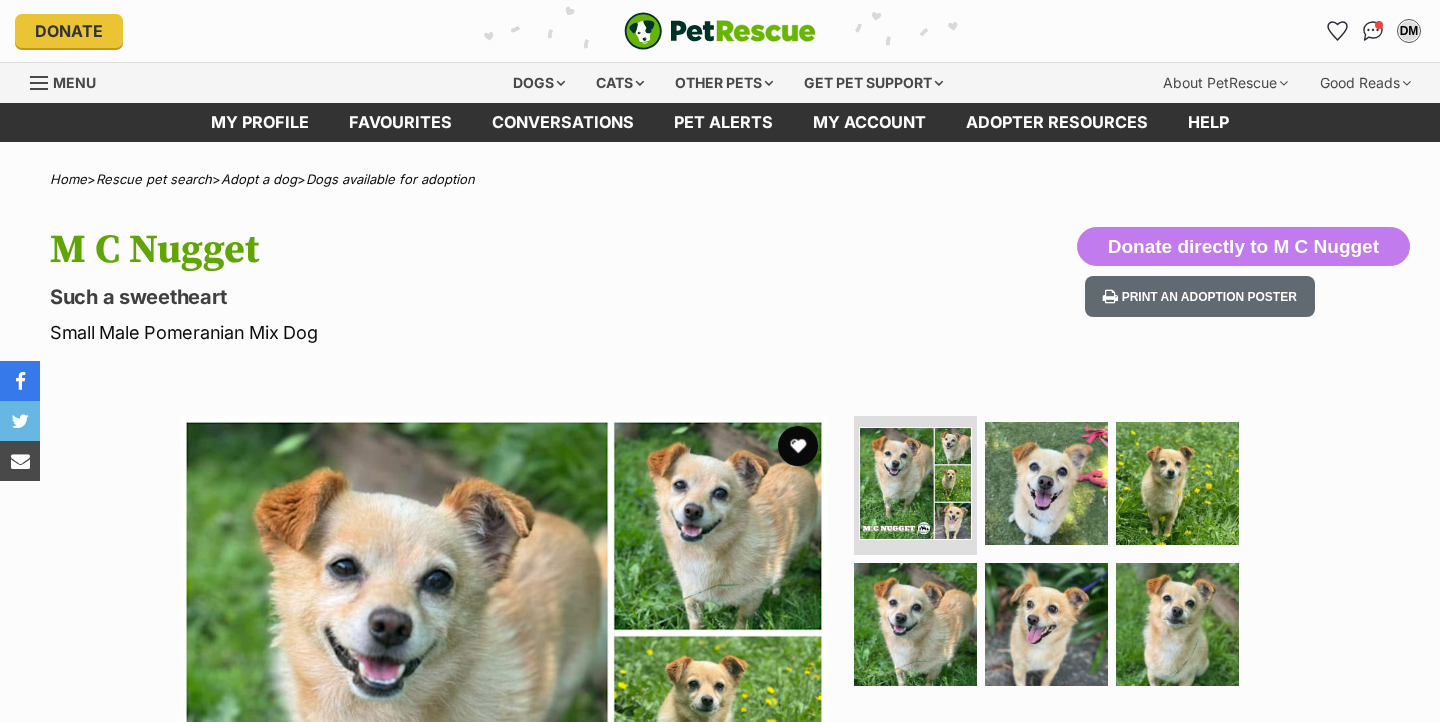 scroll, scrollTop: 0, scrollLeft: 0, axis: both 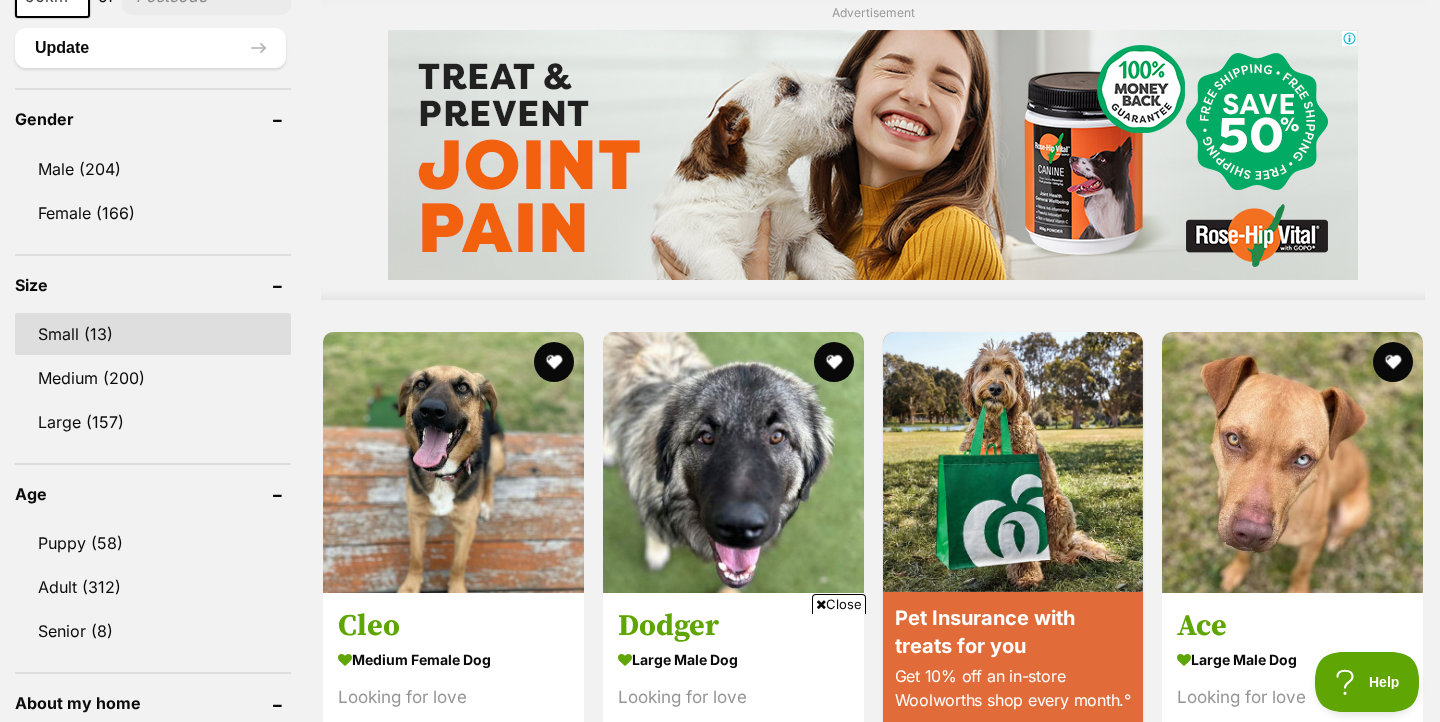 click on "Small (13)" at bounding box center [153, 334] 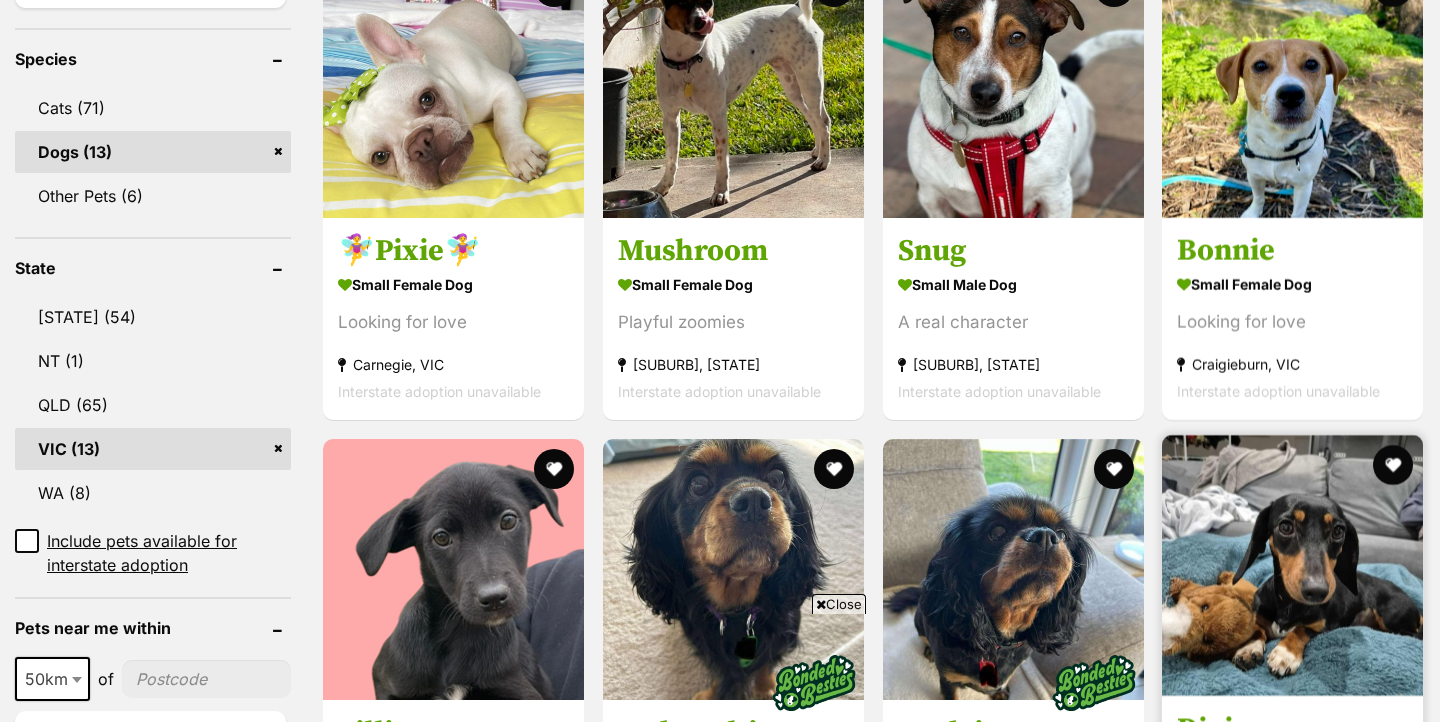 scroll, scrollTop: 1328, scrollLeft: 0, axis: vertical 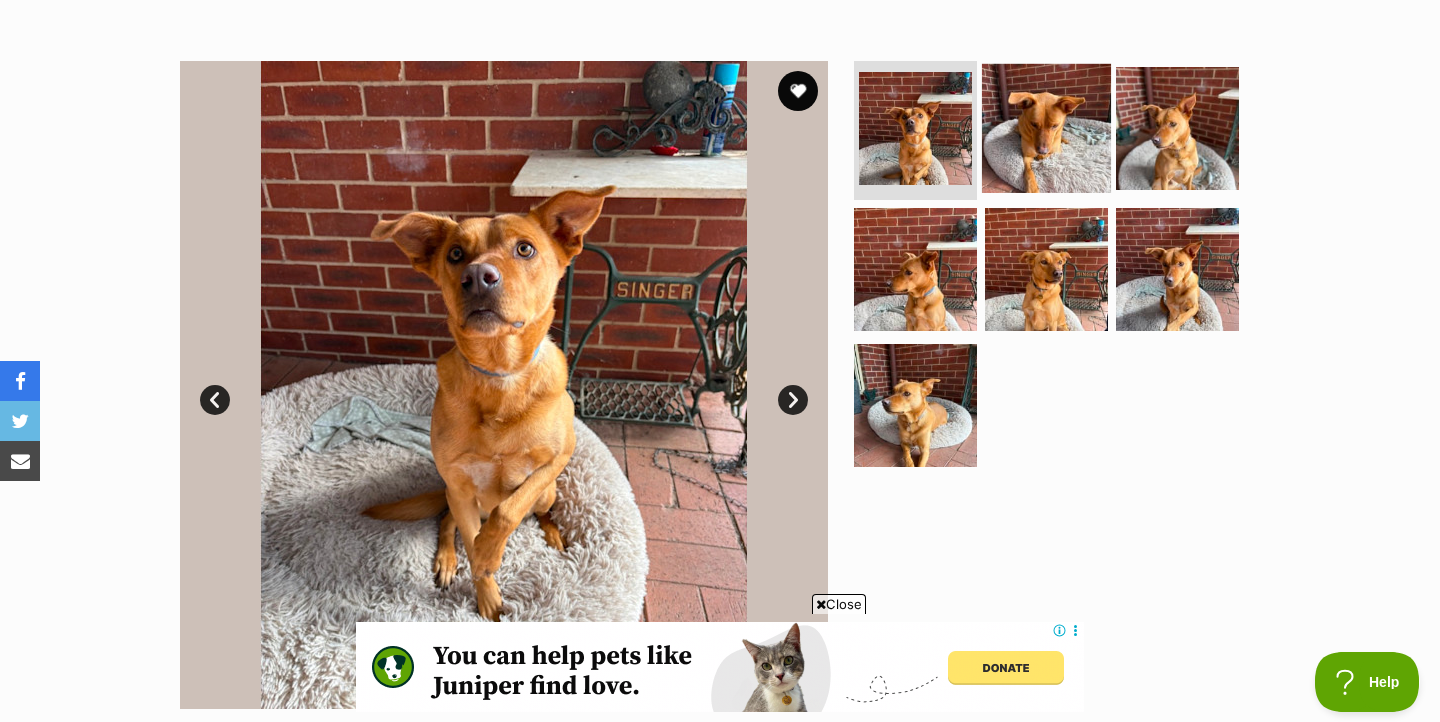 click at bounding box center (1046, 127) 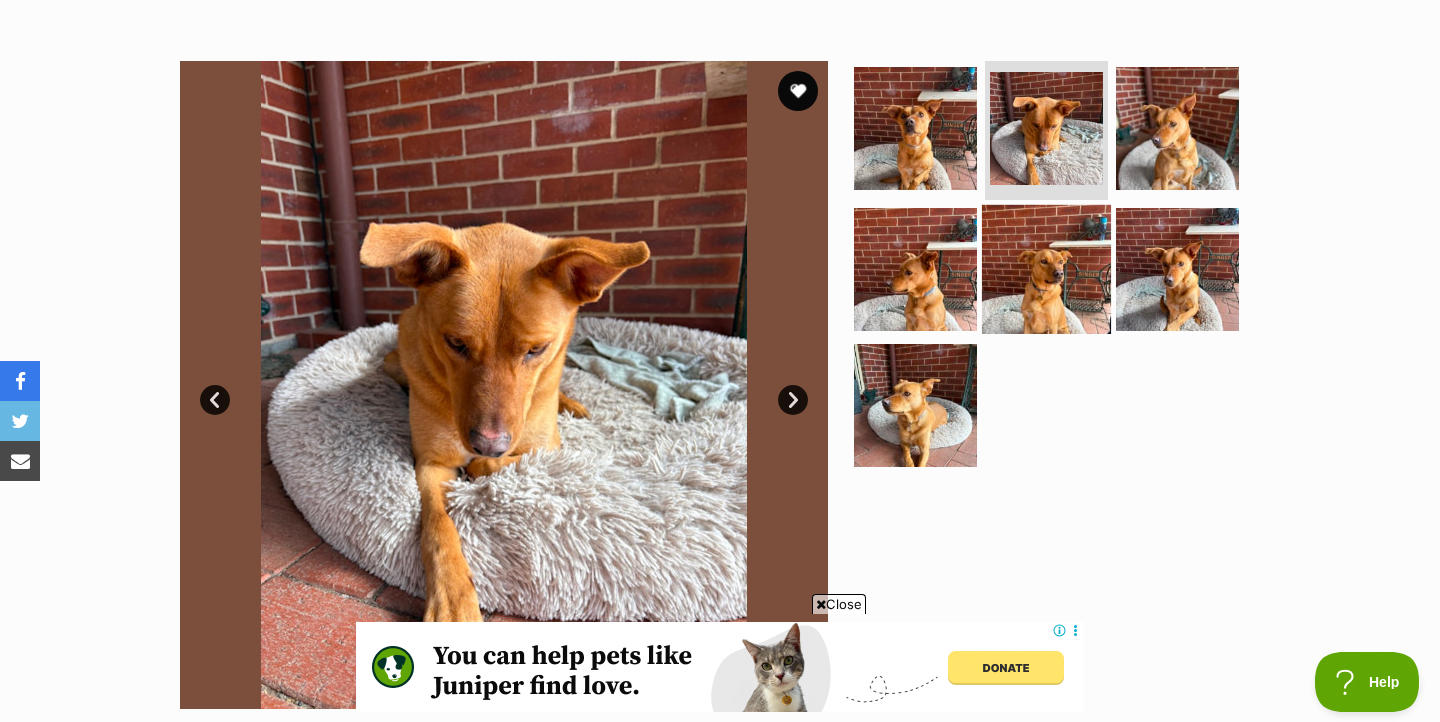click at bounding box center (1046, 269) 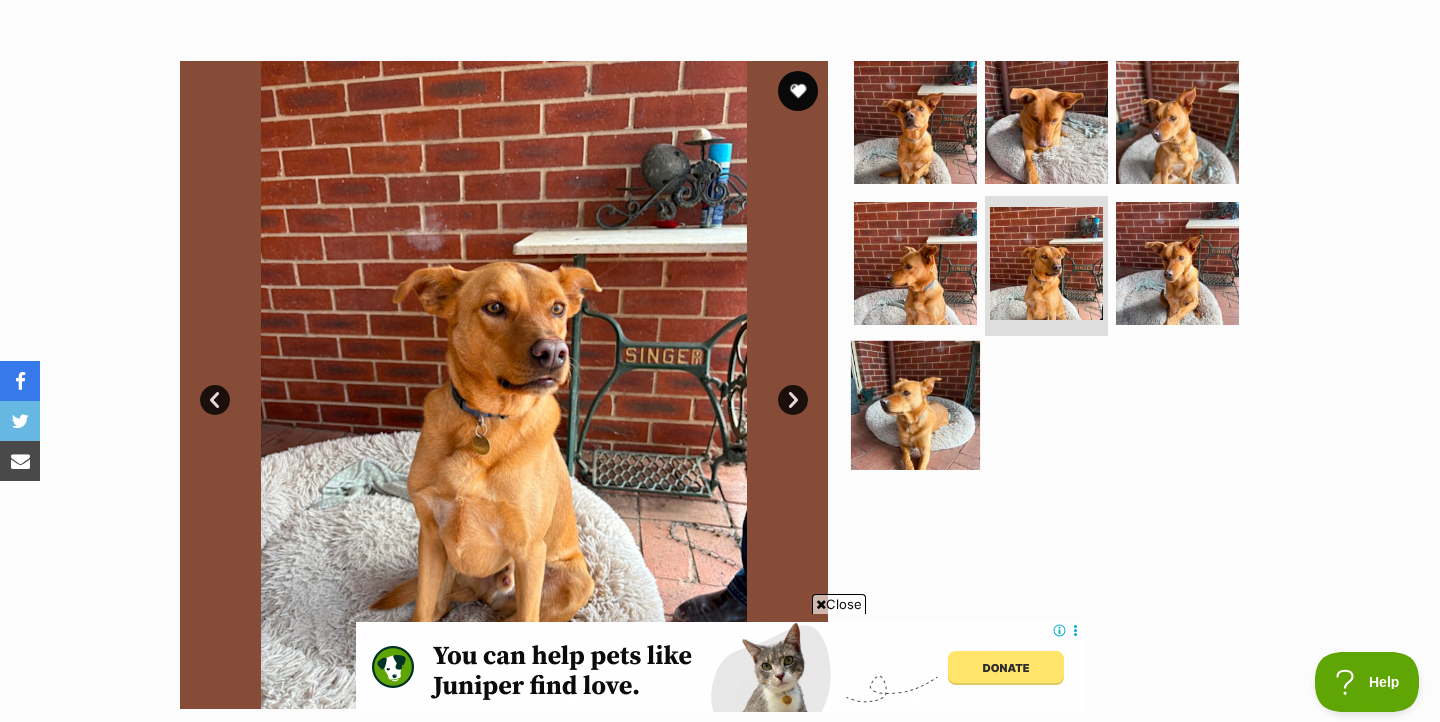 click at bounding box center [915, 405] 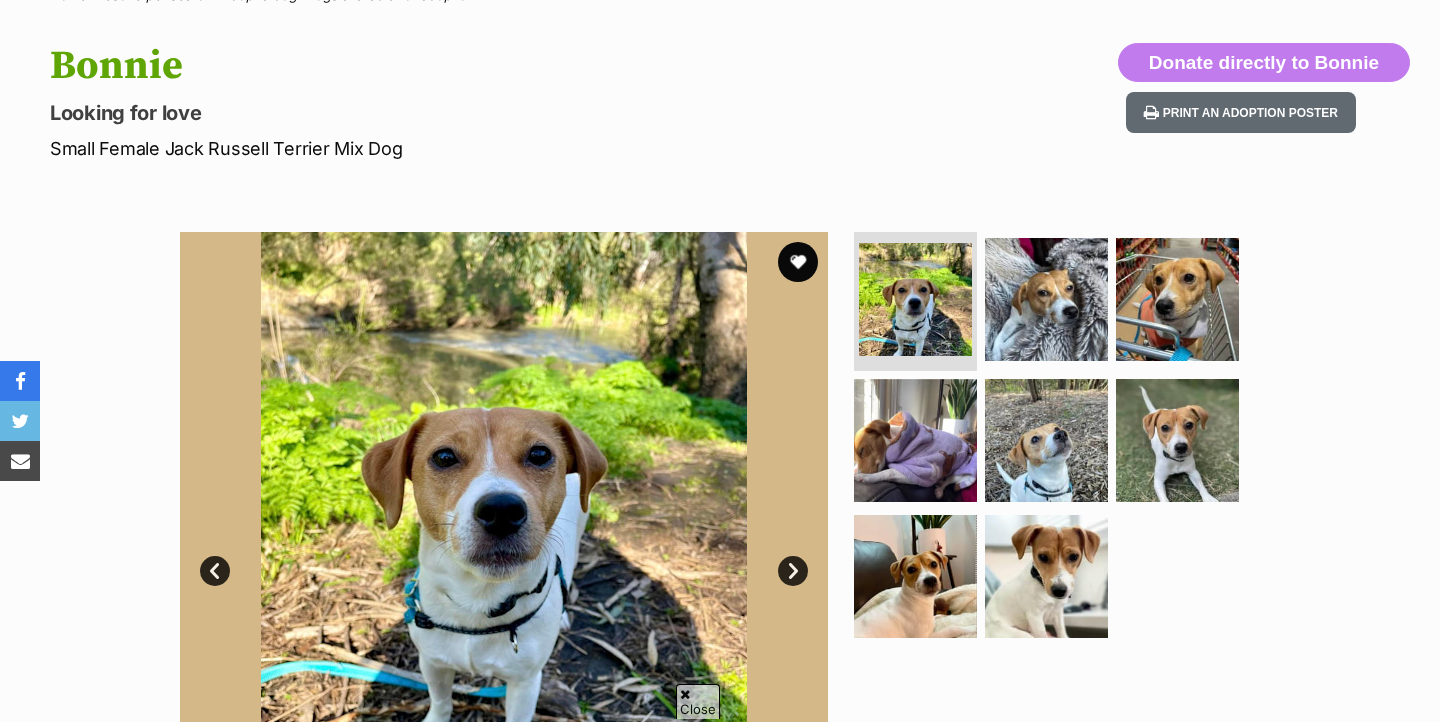 scroll, scrollTop: 963, scrollLeft: 0, axis: vertical 